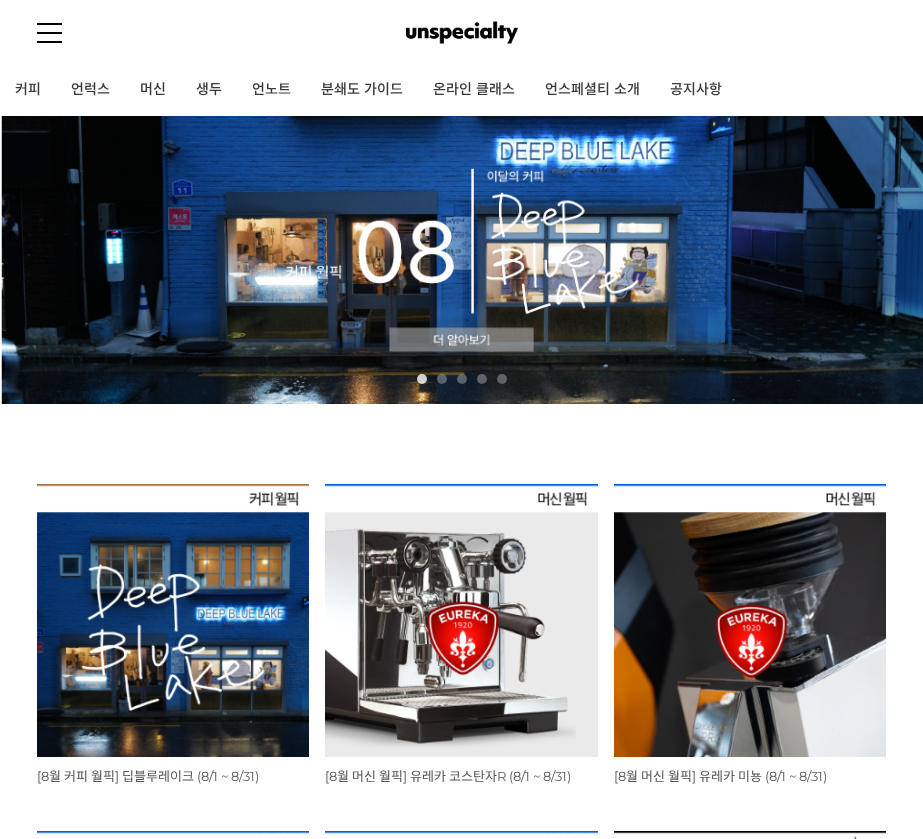 scroll, scrollTop: 0, scrollLeft: 0, axis: both 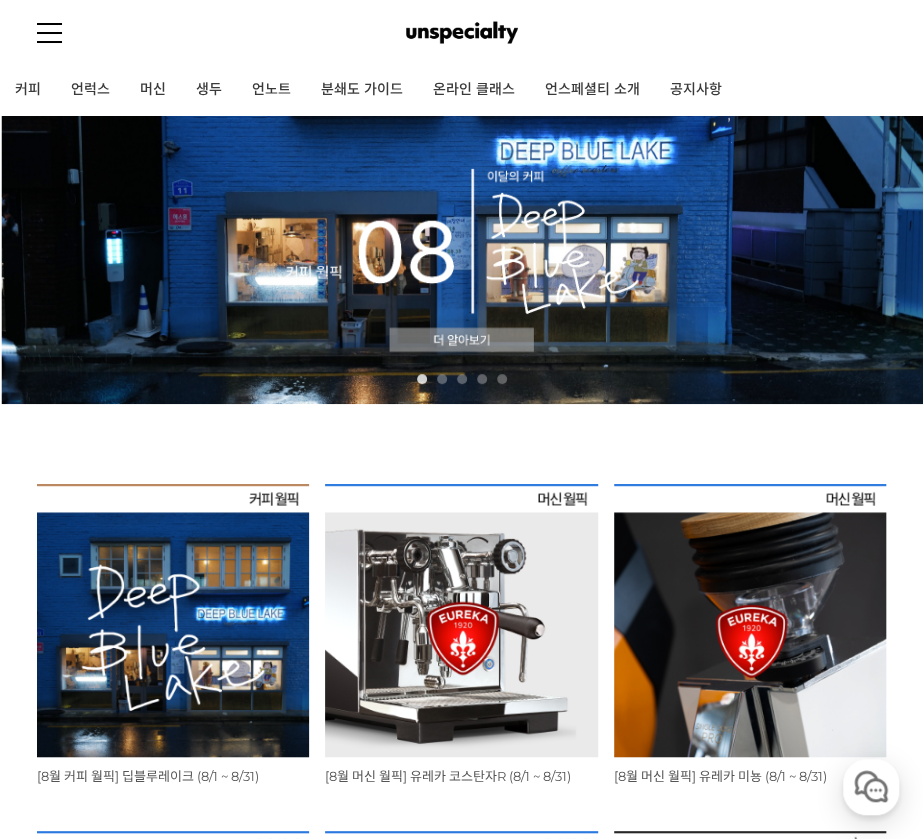 click on "회원가입
로그인
주문조회
장바구니
최근본상품
고객센터
공지사항
상품 후기
상품 Q&A
월피커 게시판
커피
언럭스
머신
생두
언노트
분쇄도 가이드
온라인 클래스
언스페셜티 소개
공지사항
0" at bounding box center [461, 58] 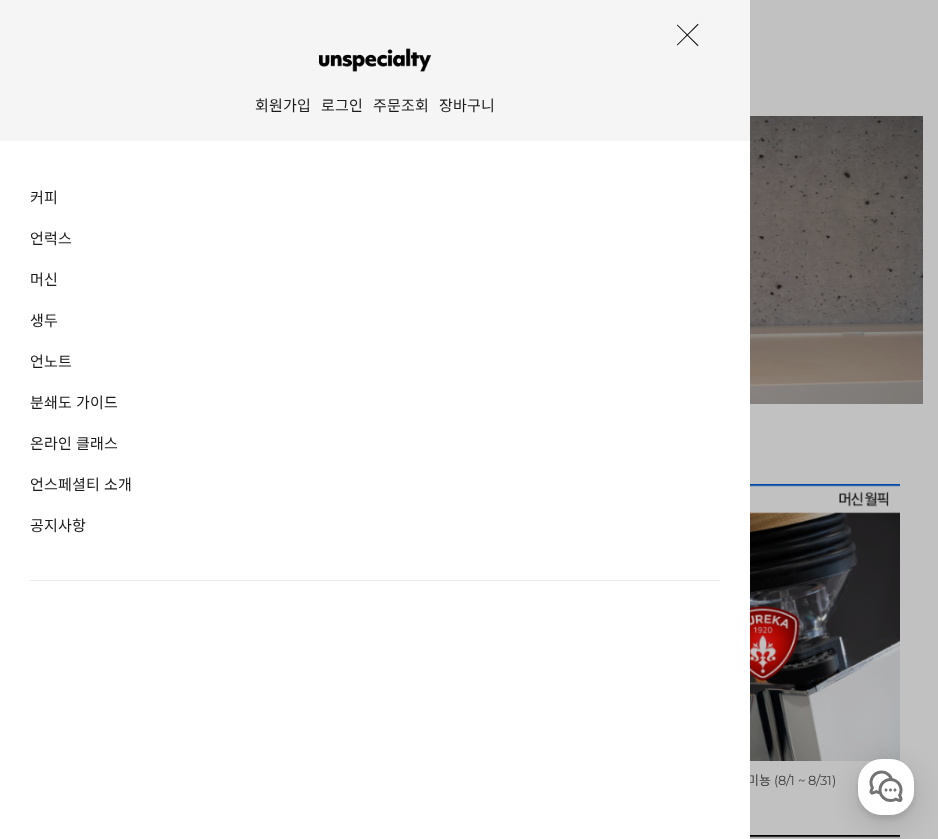 click on "로그인" at bounding box center [342, 108] 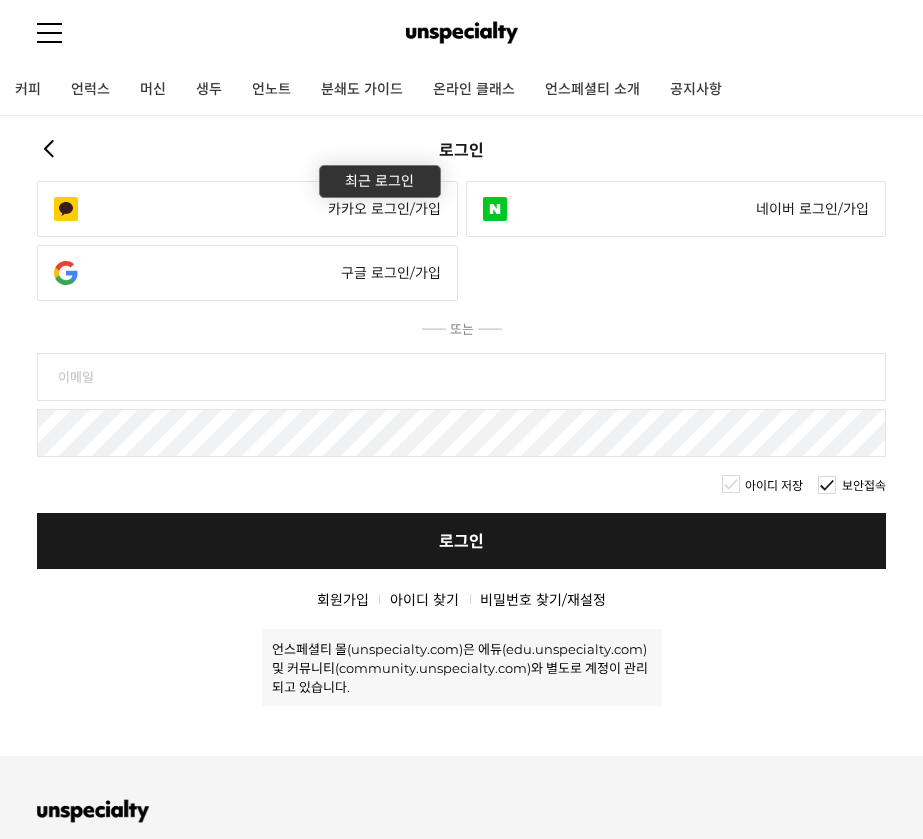 scroll, scrollTop: 0, scrollLeft: 0, axis: both 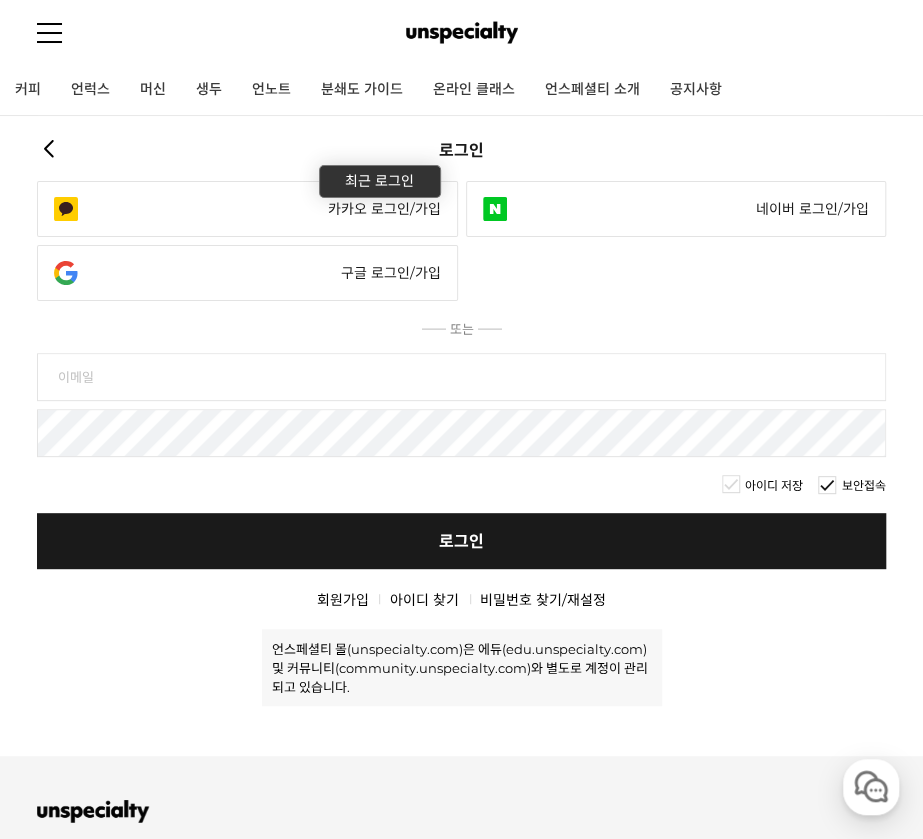 click on "카카오 로그인/가입" at bounding box center (247, 209) 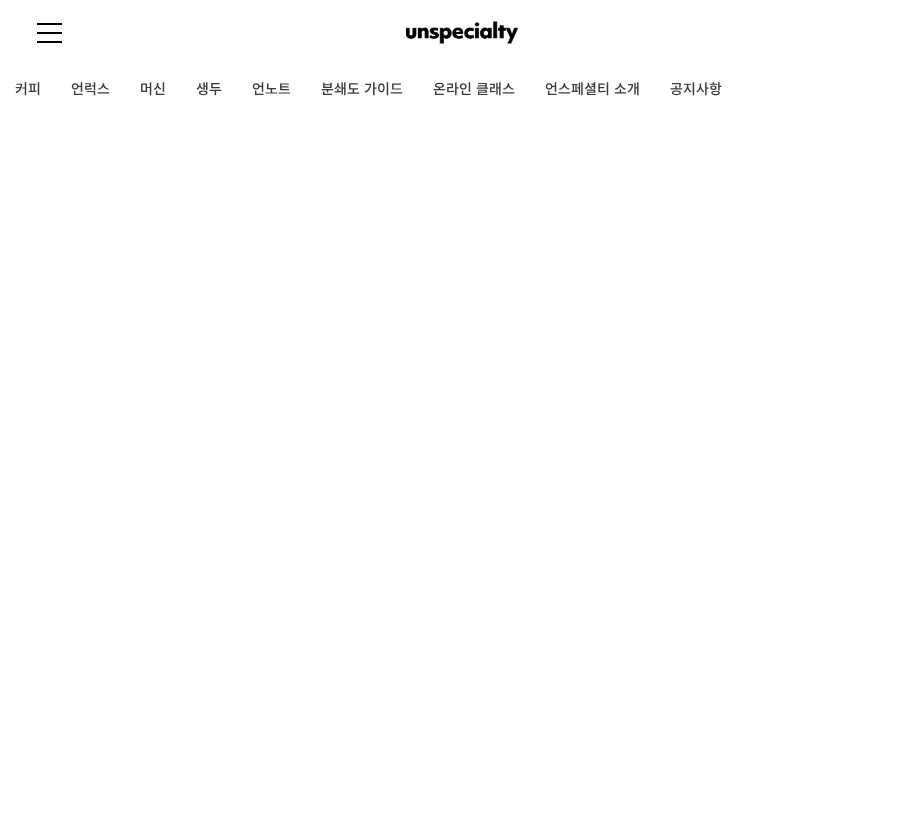 scroll, scrollTop: 0, scrollLeft: 0, axis: both 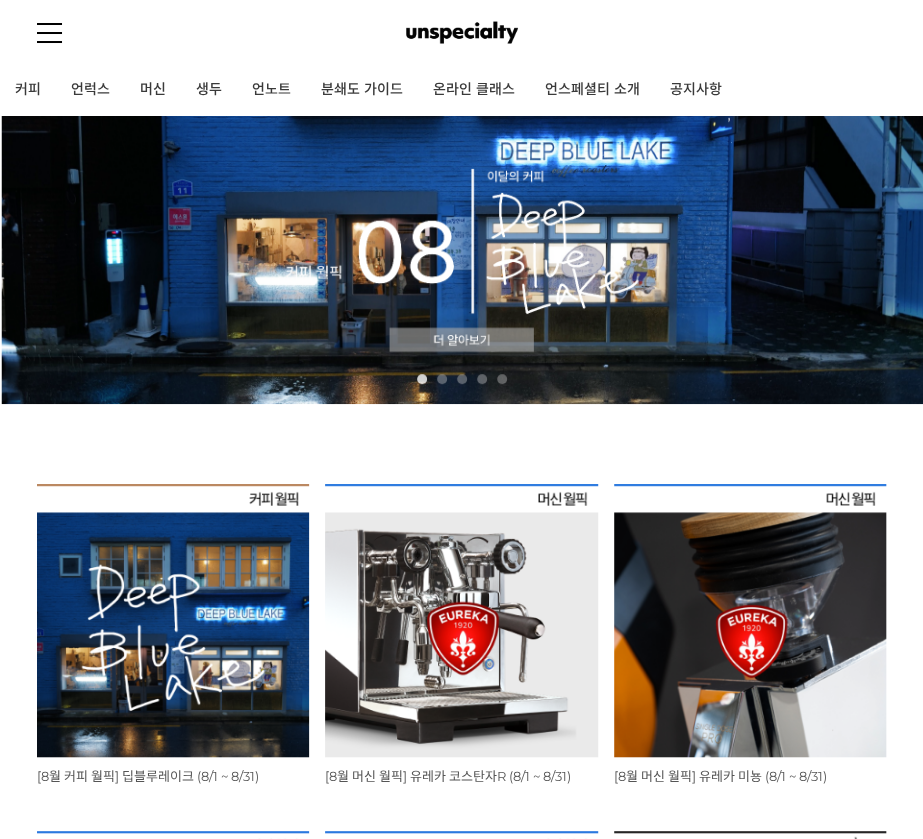 click at bounding box center (173, 620) 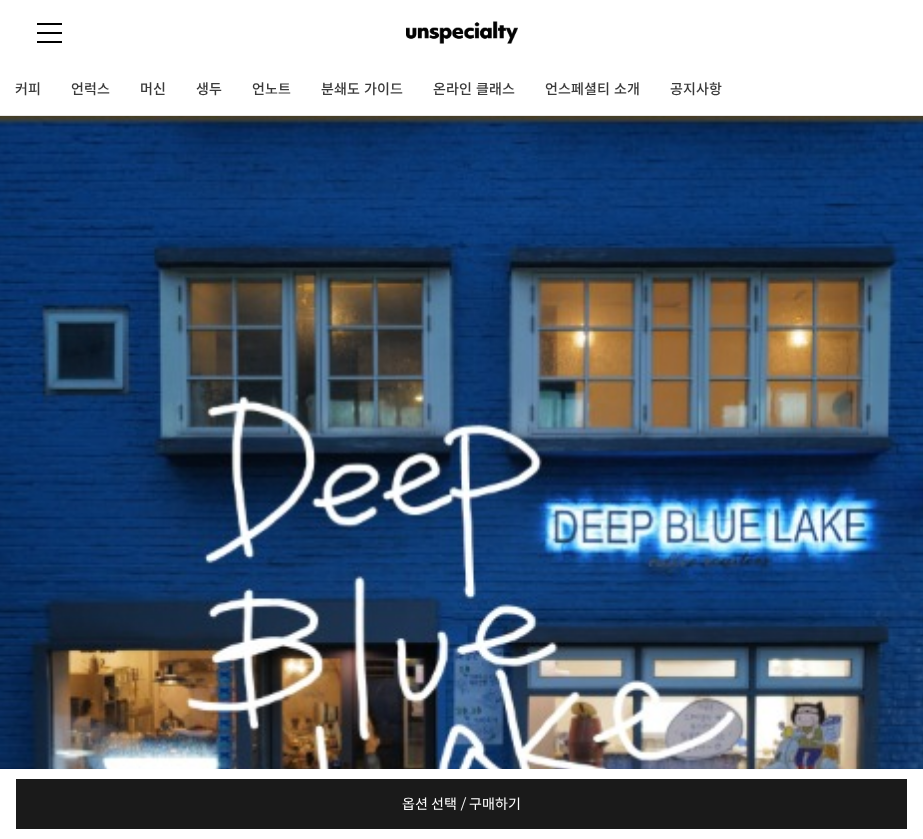scroll, scrollTop: 0, scrollLeft: 0, axis: both 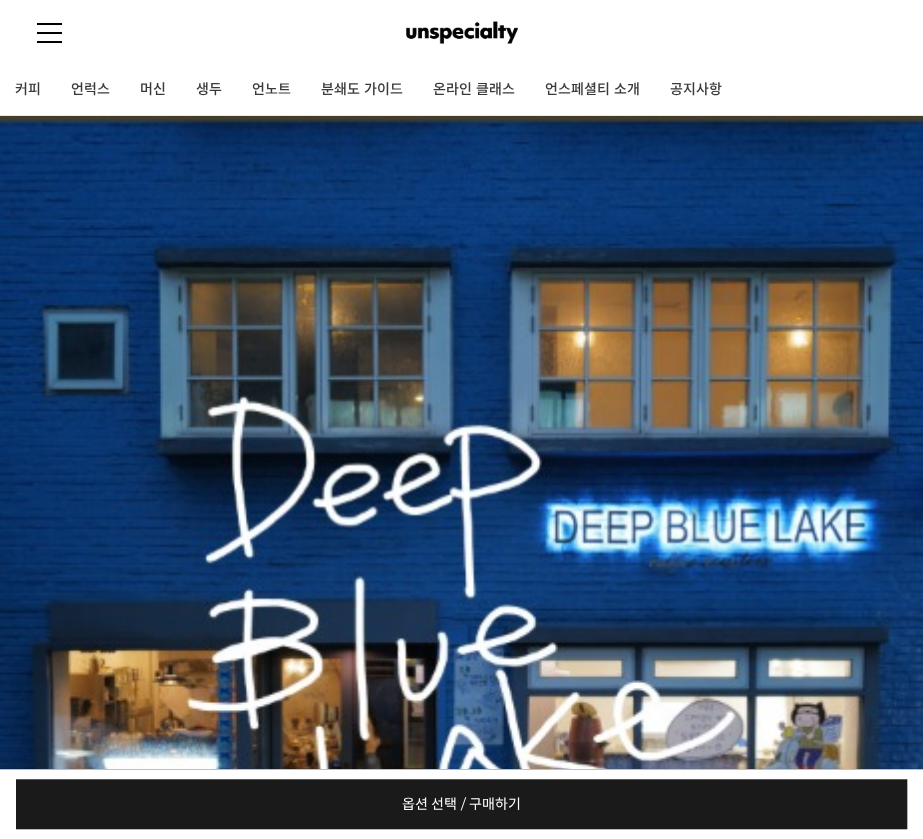 click at bounding box center [49, 24] 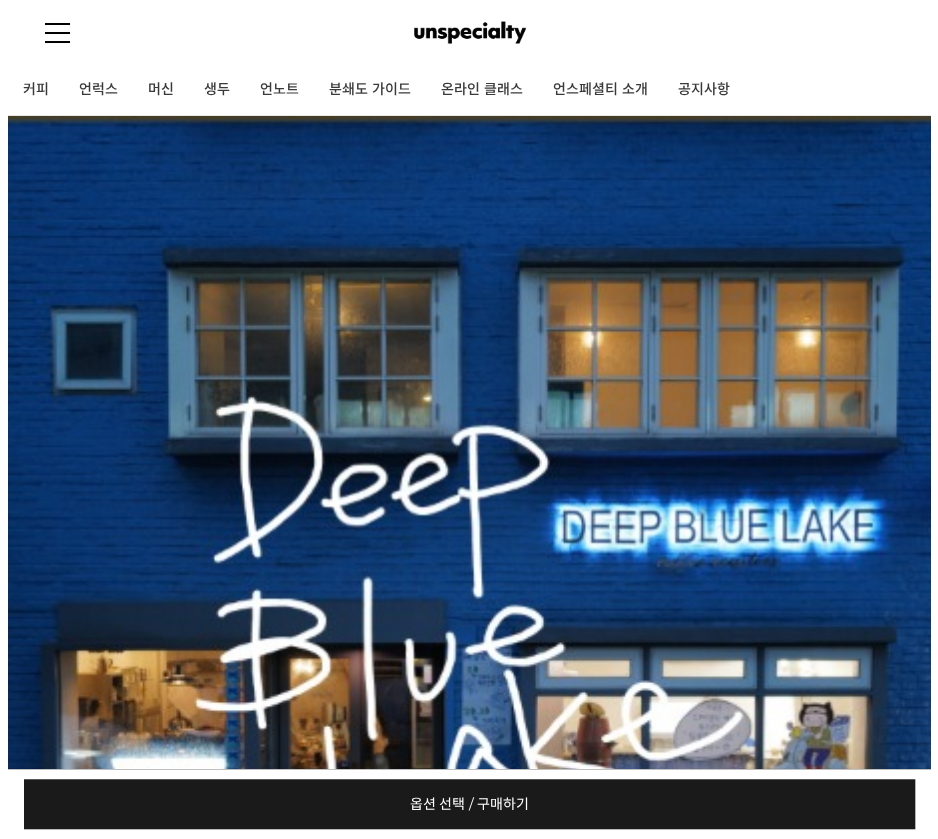 scroll, scrollTop: 0, scrollLeft: 0, axis: both 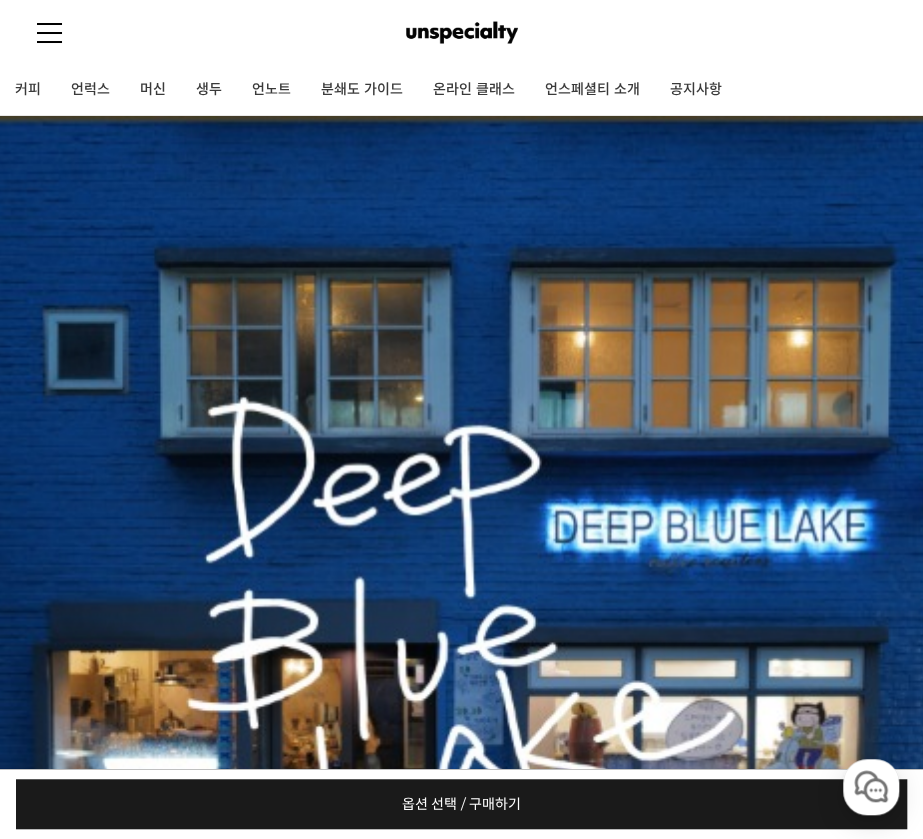 click at bounding box center (49, 32) 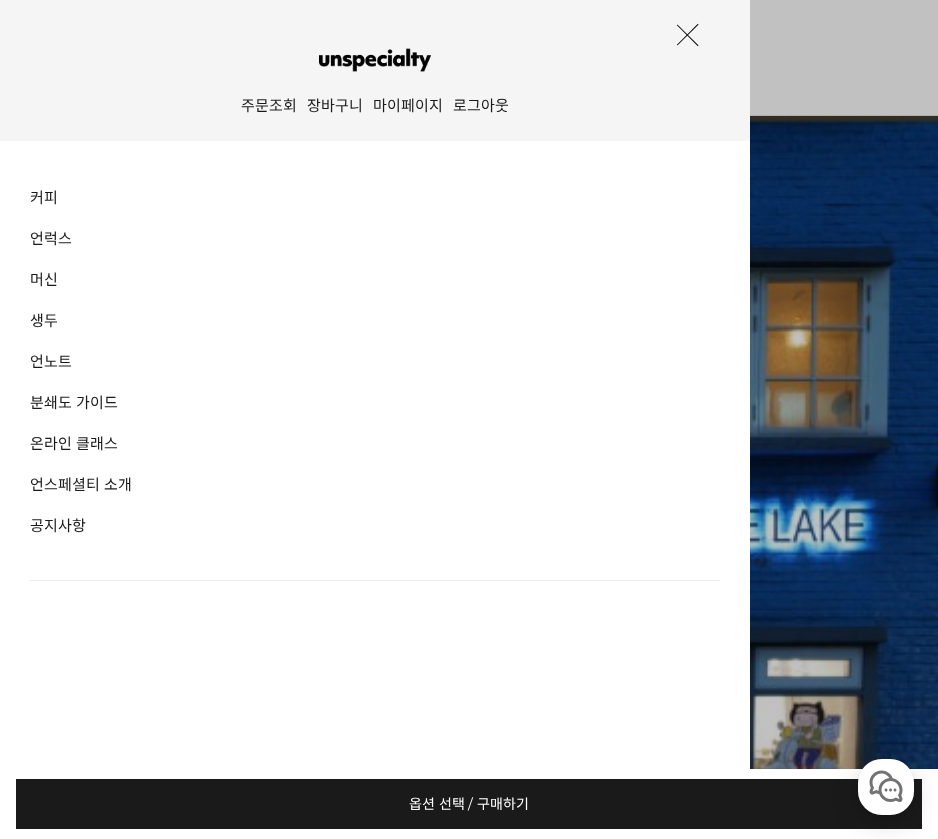 click on "마이페이지" at bounding box center [408, 108] 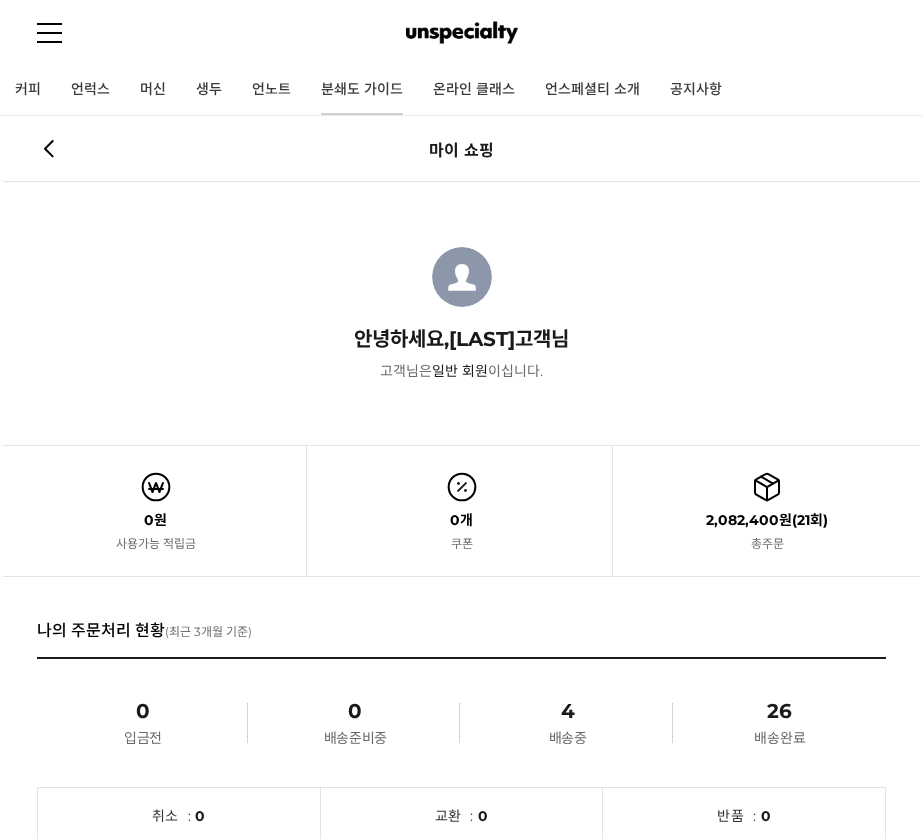 scroll, scrollTop: 0, scrollLeft: 0, axis: both 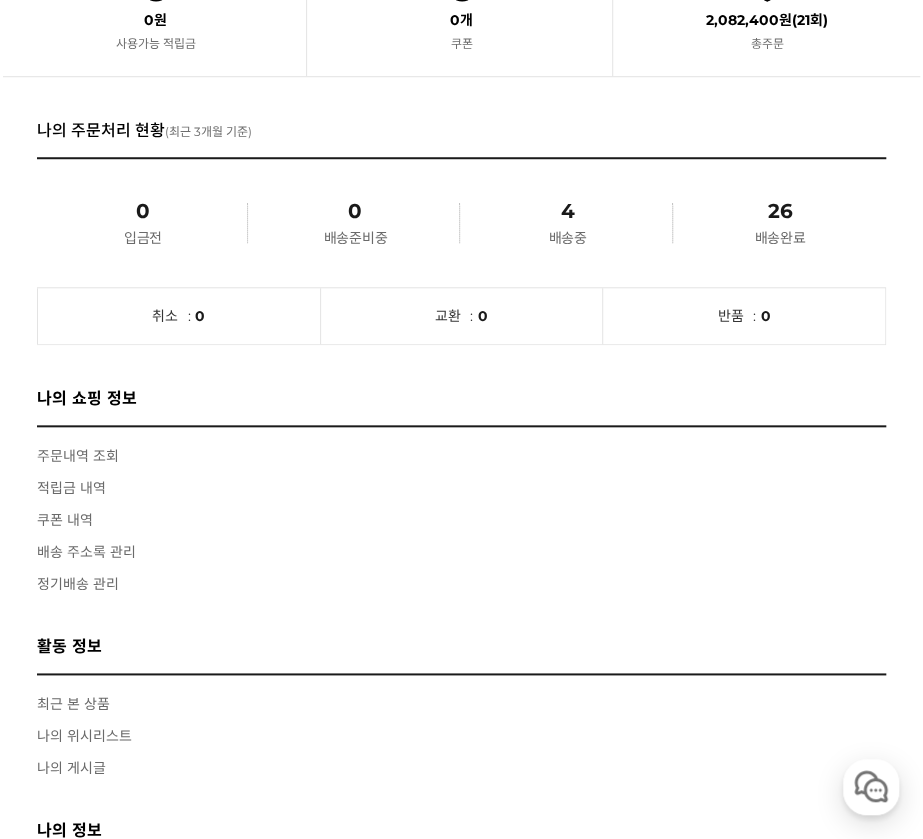 click on "4" at bounding box center [568, 211] 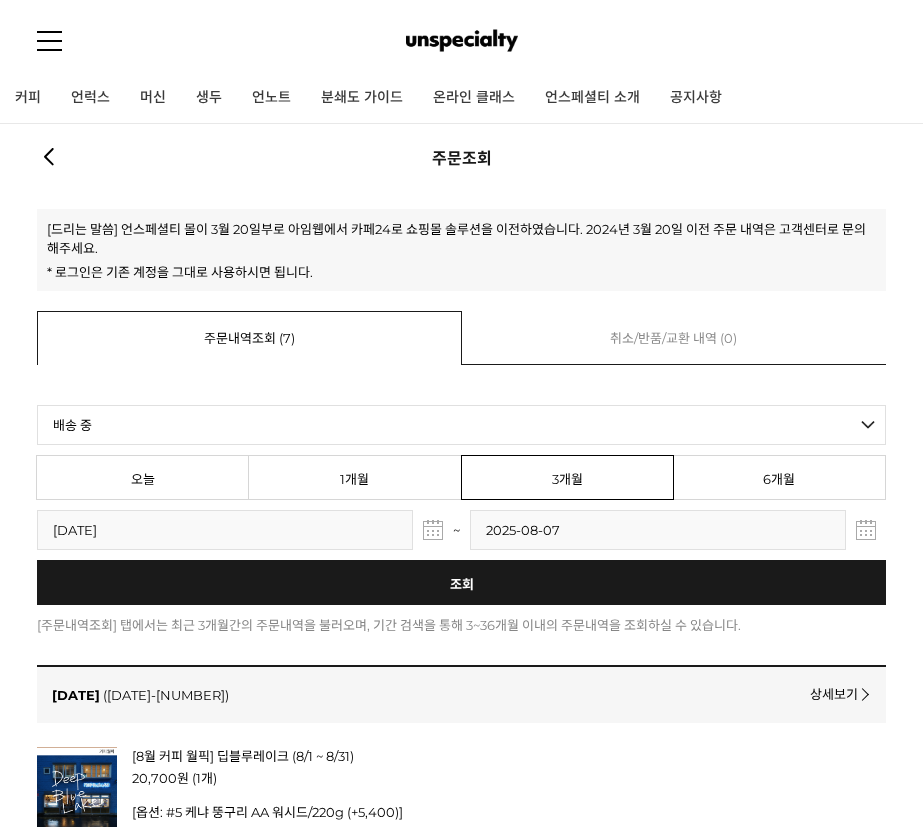 scroll, scrollTop: 0, scrollLeft: 0, axis: both 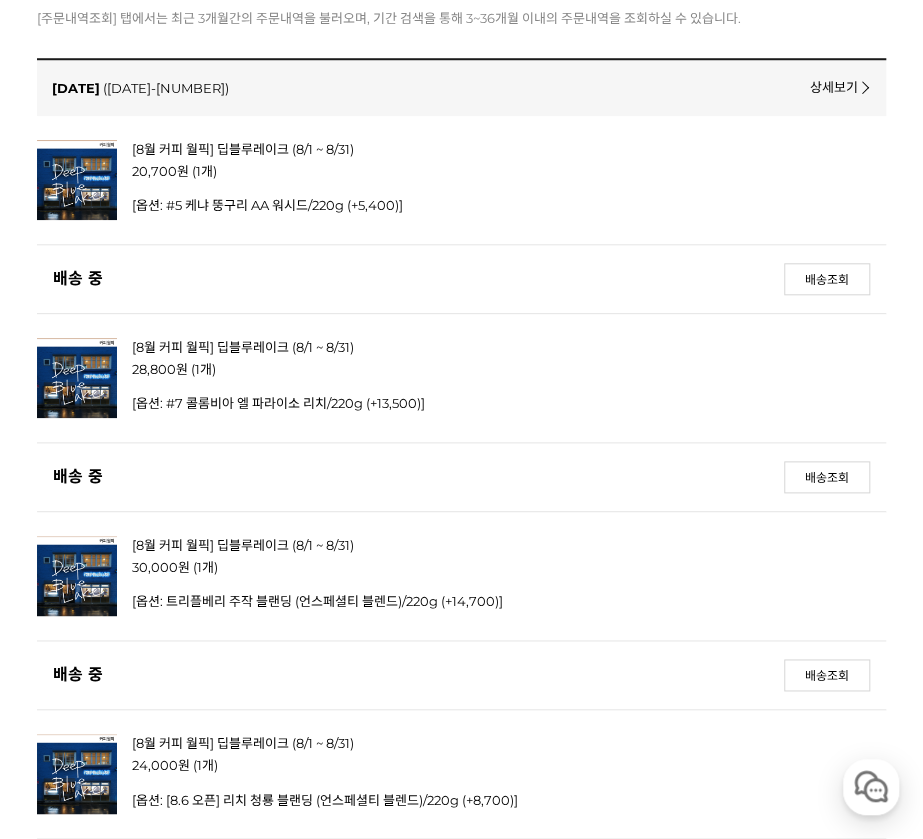 click on "[8월 커피 월픽] 딥블루레이크 (8/1 ~ 8/31)" at bounding box center (243, 347) 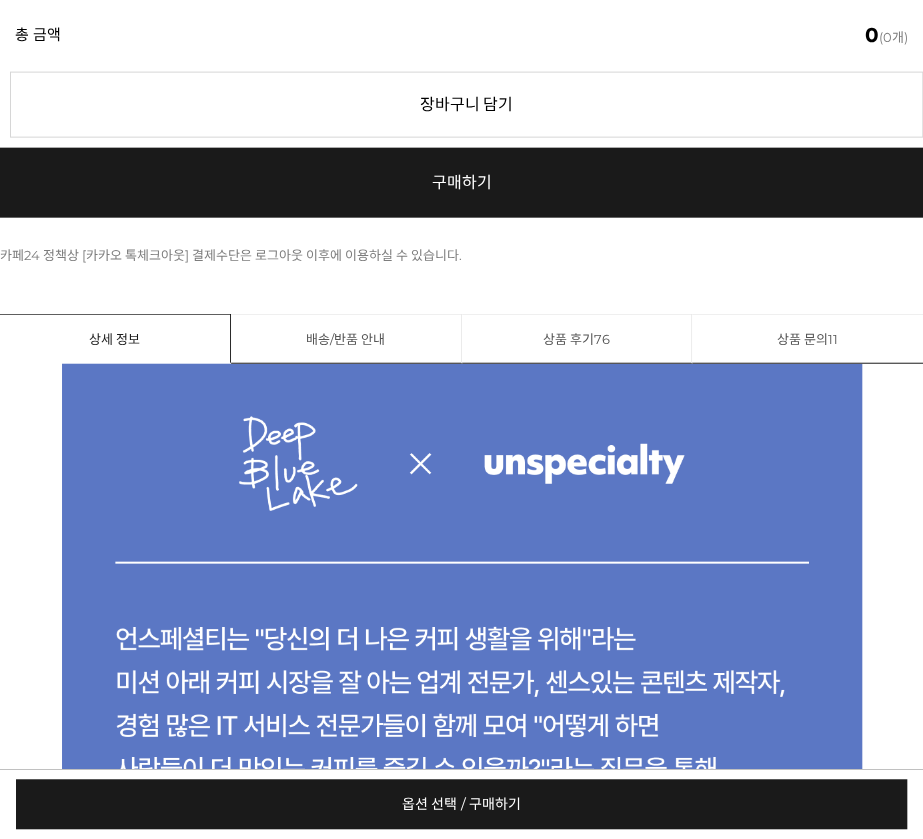 scroll, scrollTop: 1806, scrollLeft: 0, axis: vertical 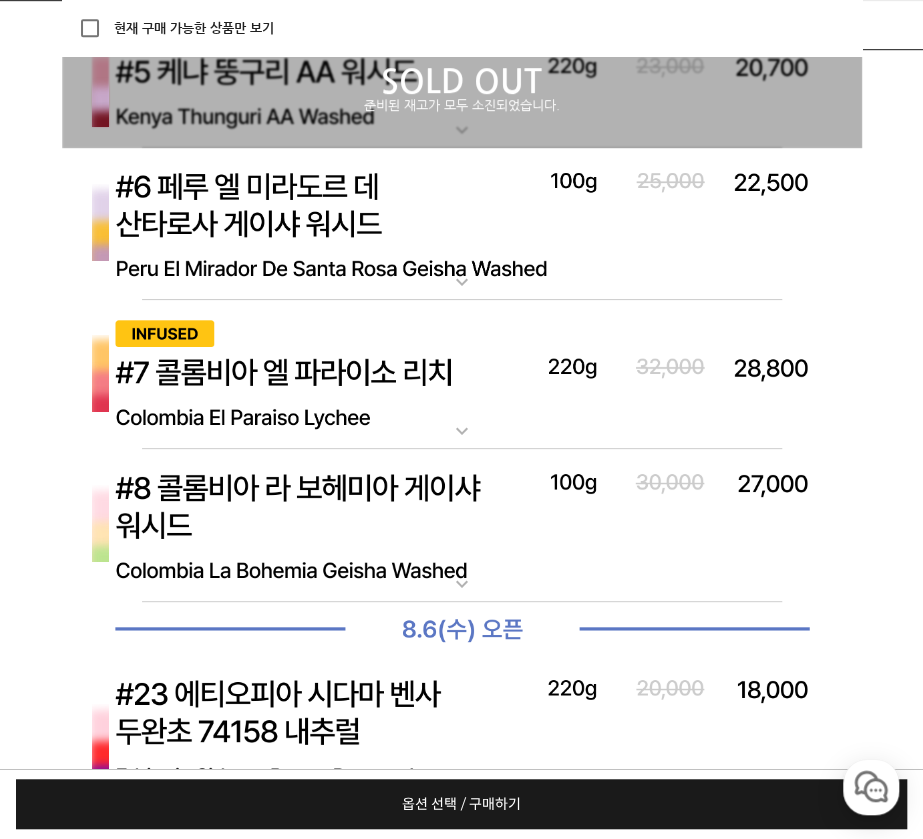 click at bounding box center (462, 375) 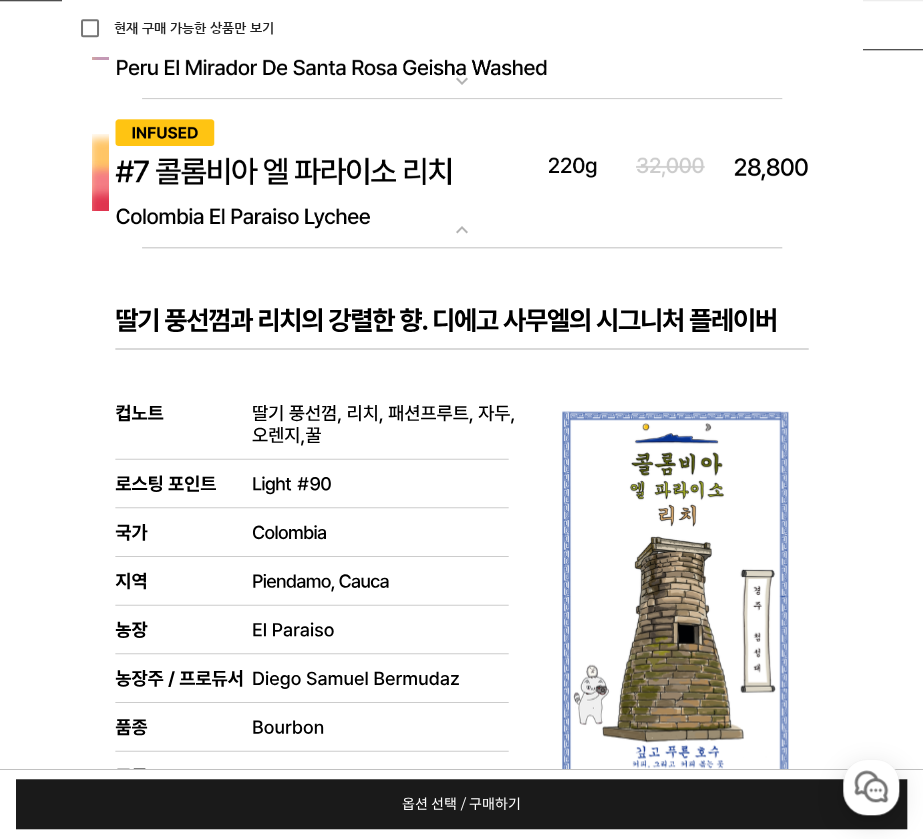 scroll, scrollTop: 9041, scrollLeft: 0, axis: vertical 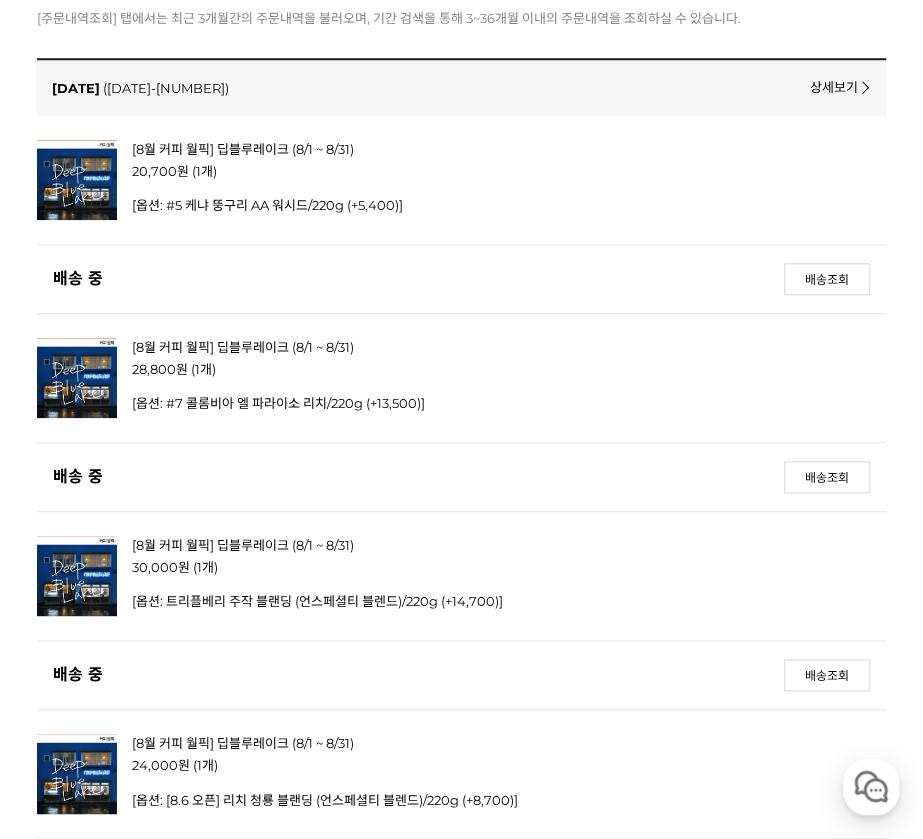 click on "[8월 커피 월픽] 딥블루레이크 (8/1 ~ 8/31)" at bounding box center [243, 149] 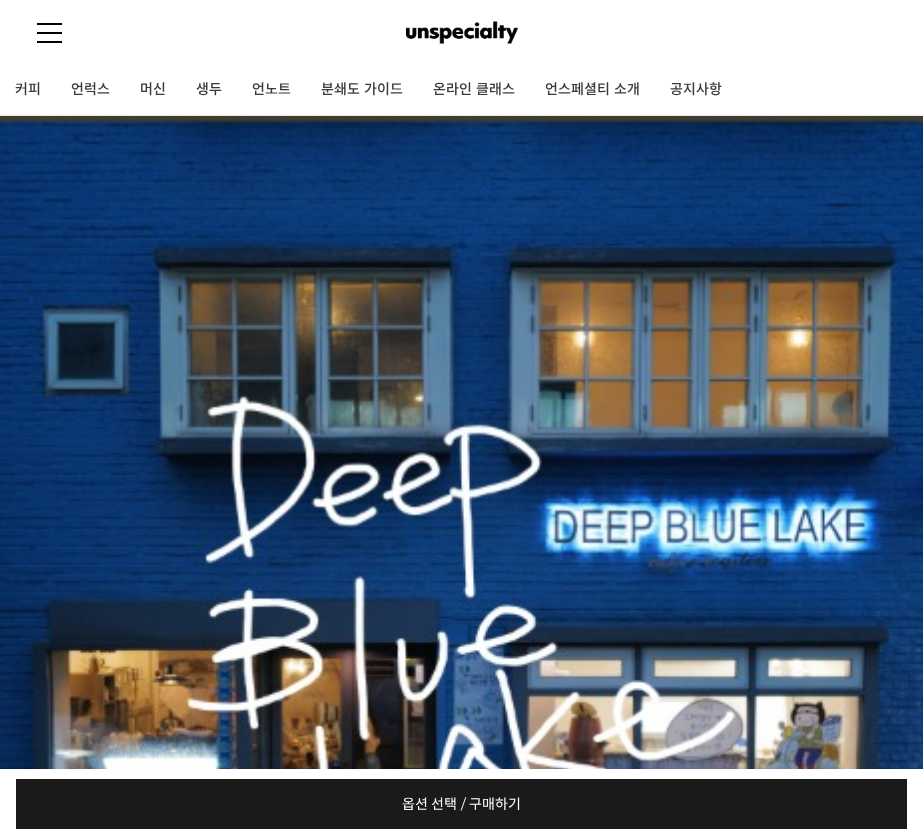 scroll, scrollTop: 0, scrollLeft: 0, axis: both 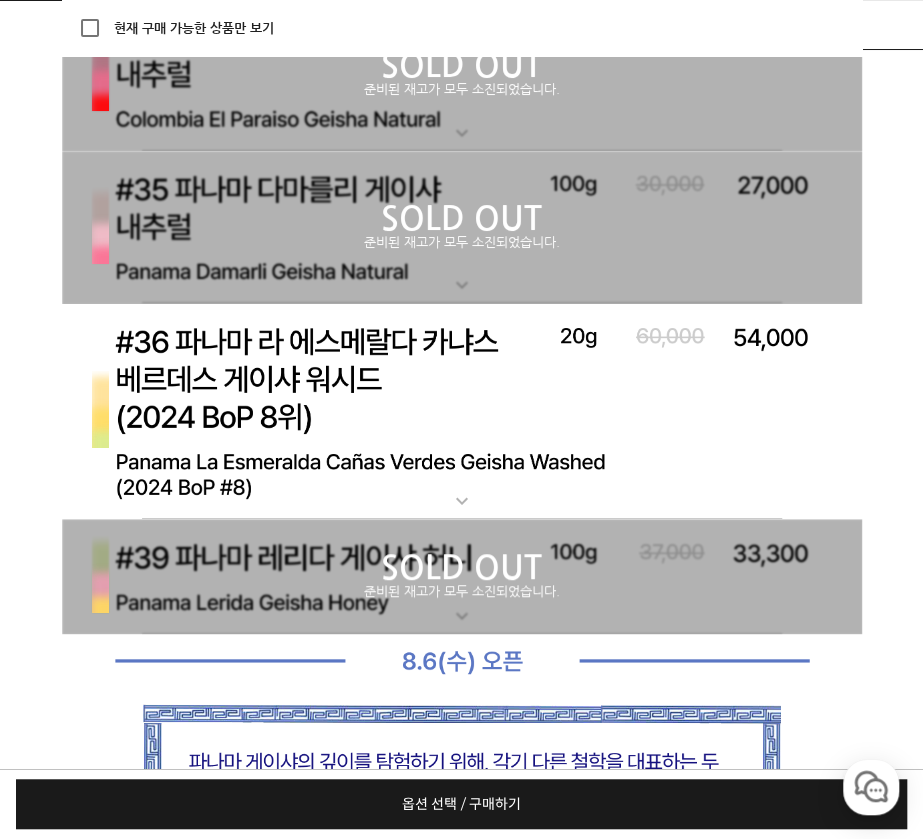 click on "SOLD OUT" at bounding box center (462, -919) 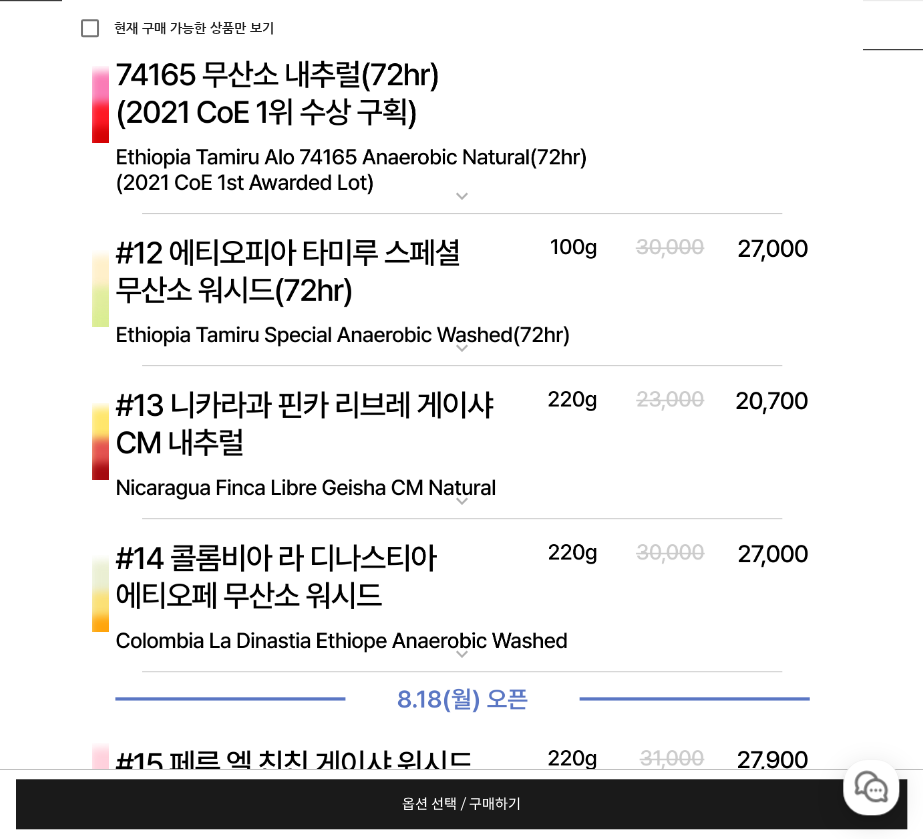 scroll, scrollTop: 8726, scrollLeft: 0, axis: vertical 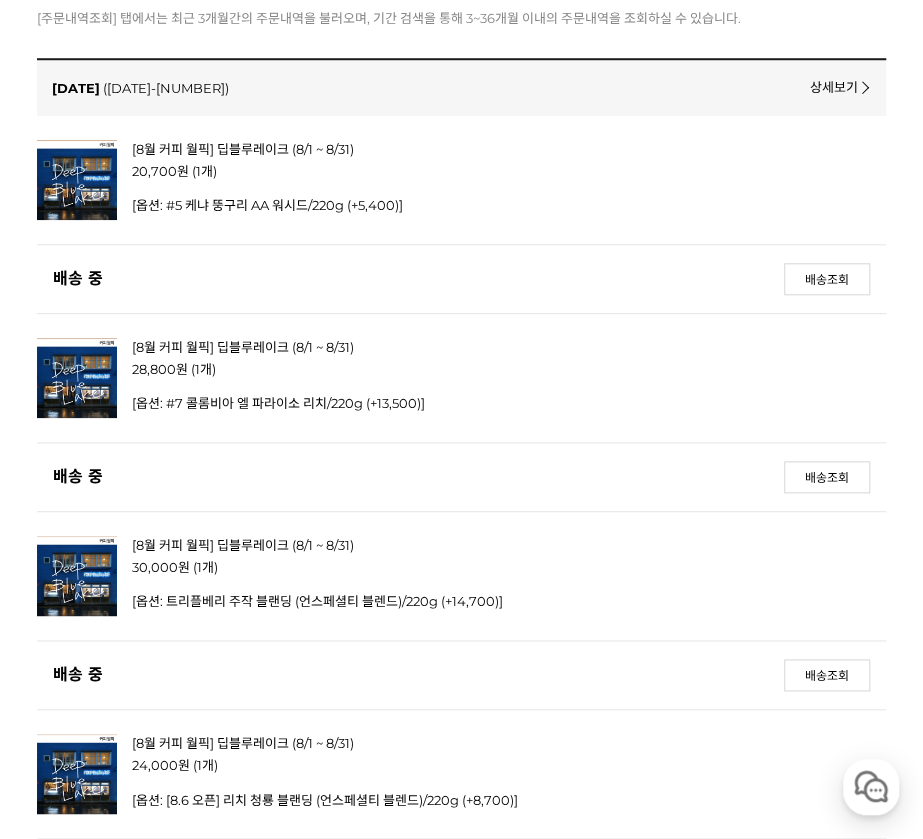 click on "[8월 커피 월픽] 딥블루레이크 (8/1 ~ 8/31)" at bounding box center [243, 545] 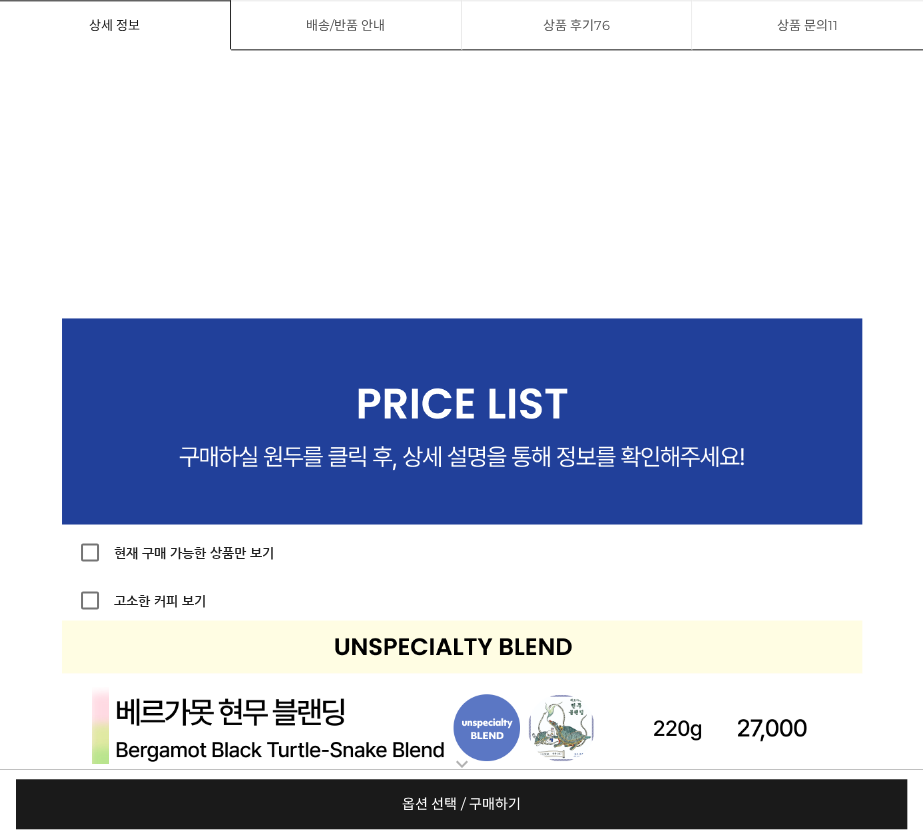 scroll, scrollTop: 0, scrollLeft: 0, axis: both 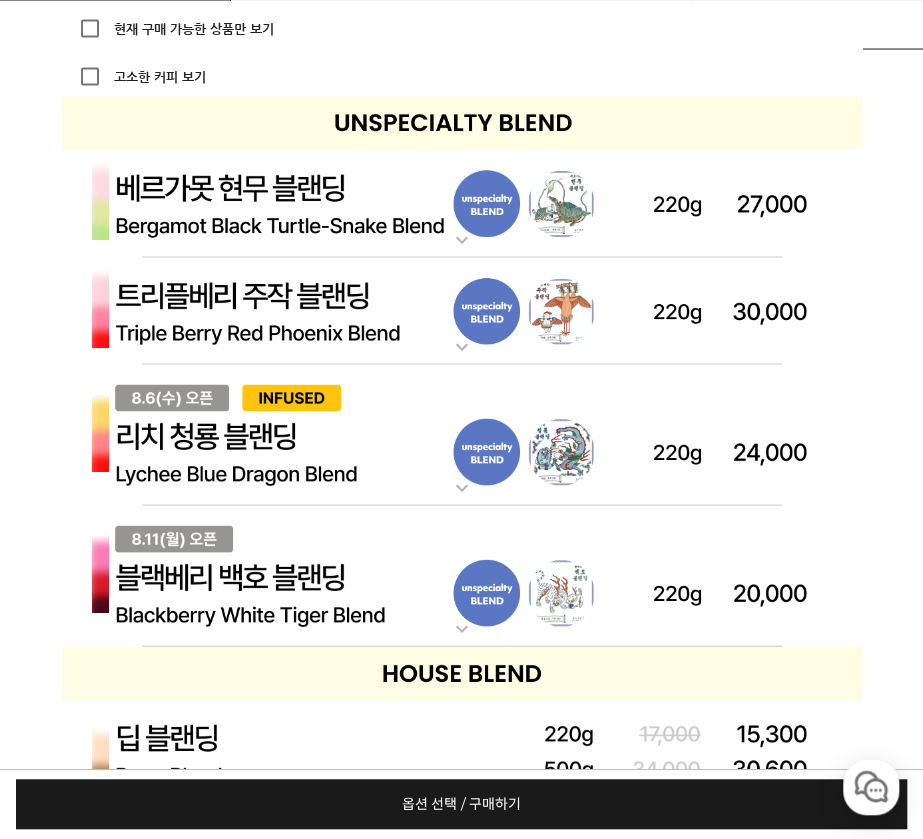 click at bounding box center [462, 312] 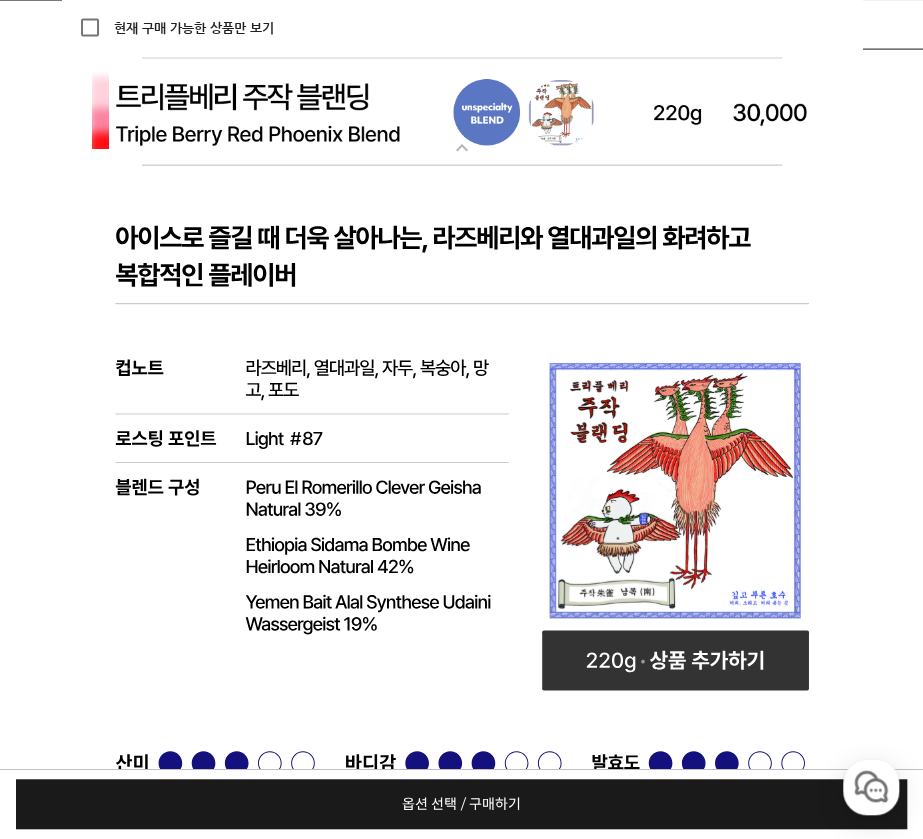 scroll, scrollTop: 7160, scrollLeft: 0, axis: vertical 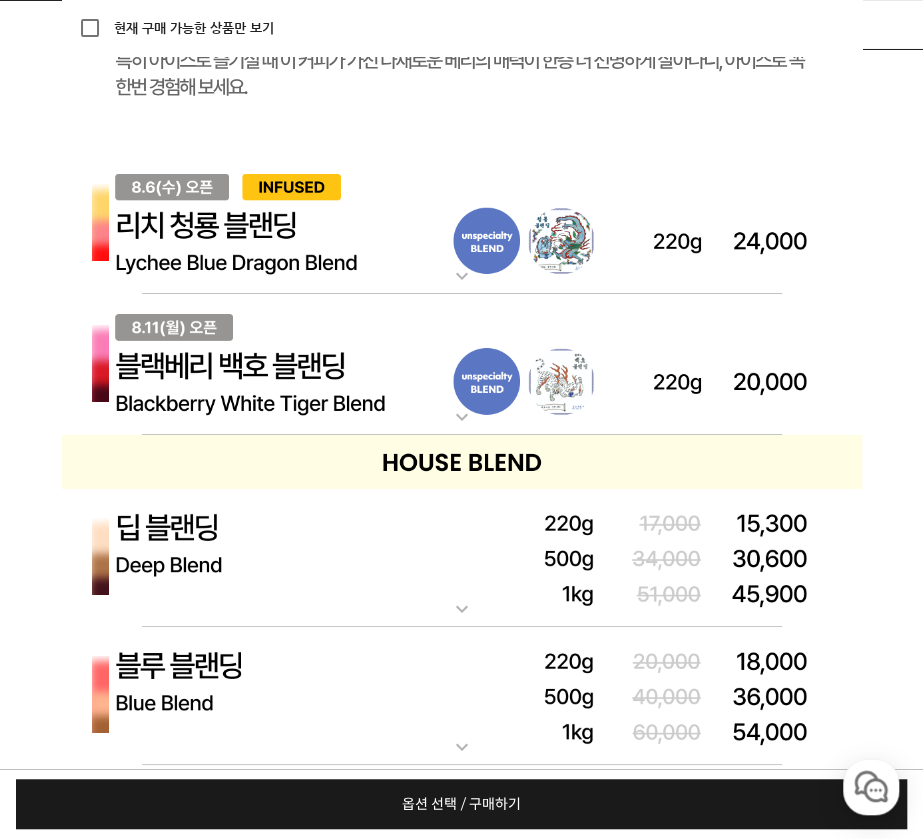 click at bounding box center [462, 225] 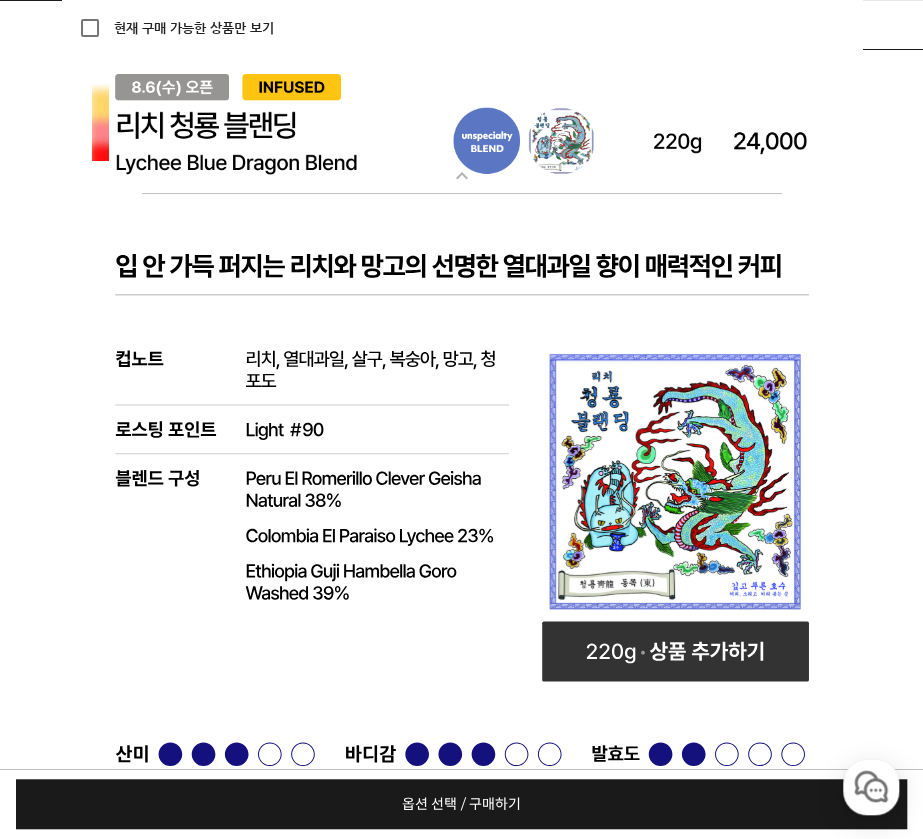 scroll, scrollTop: 8261, scrollLeft: 0, axis: vertical 